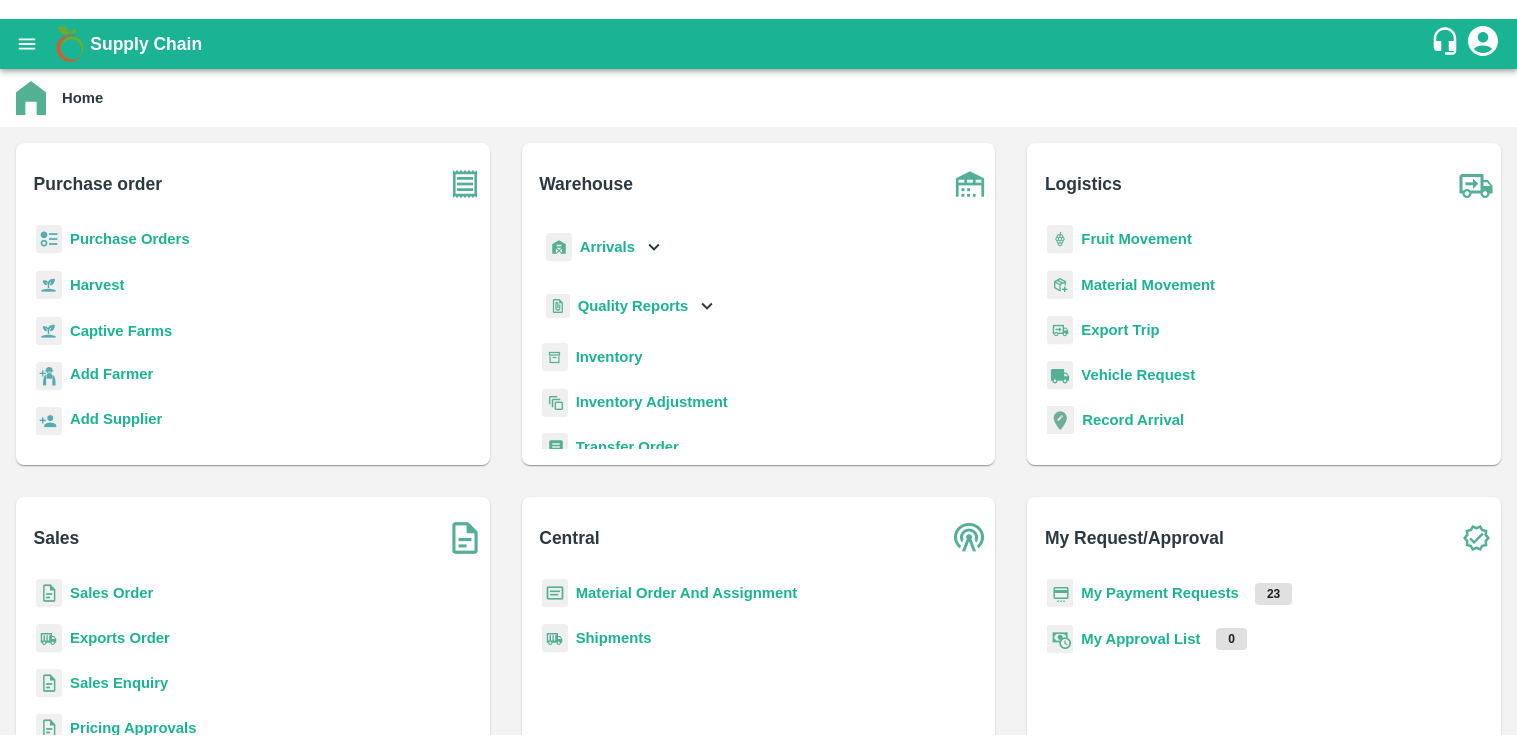 scroll, scrollTop: 0, scrollLeft: 0, axis: both 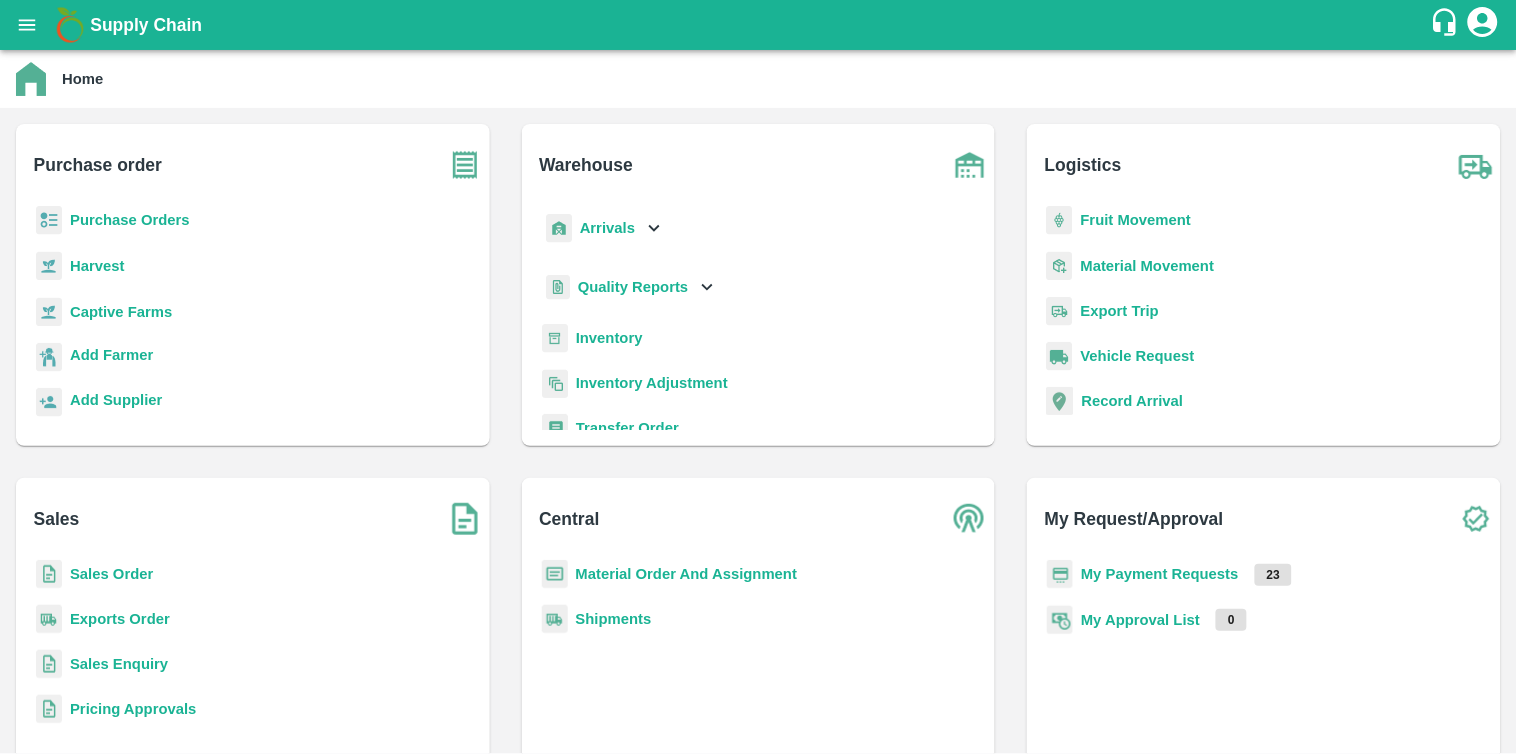click on "Purchase Orders" at bounding box center (130, 220) 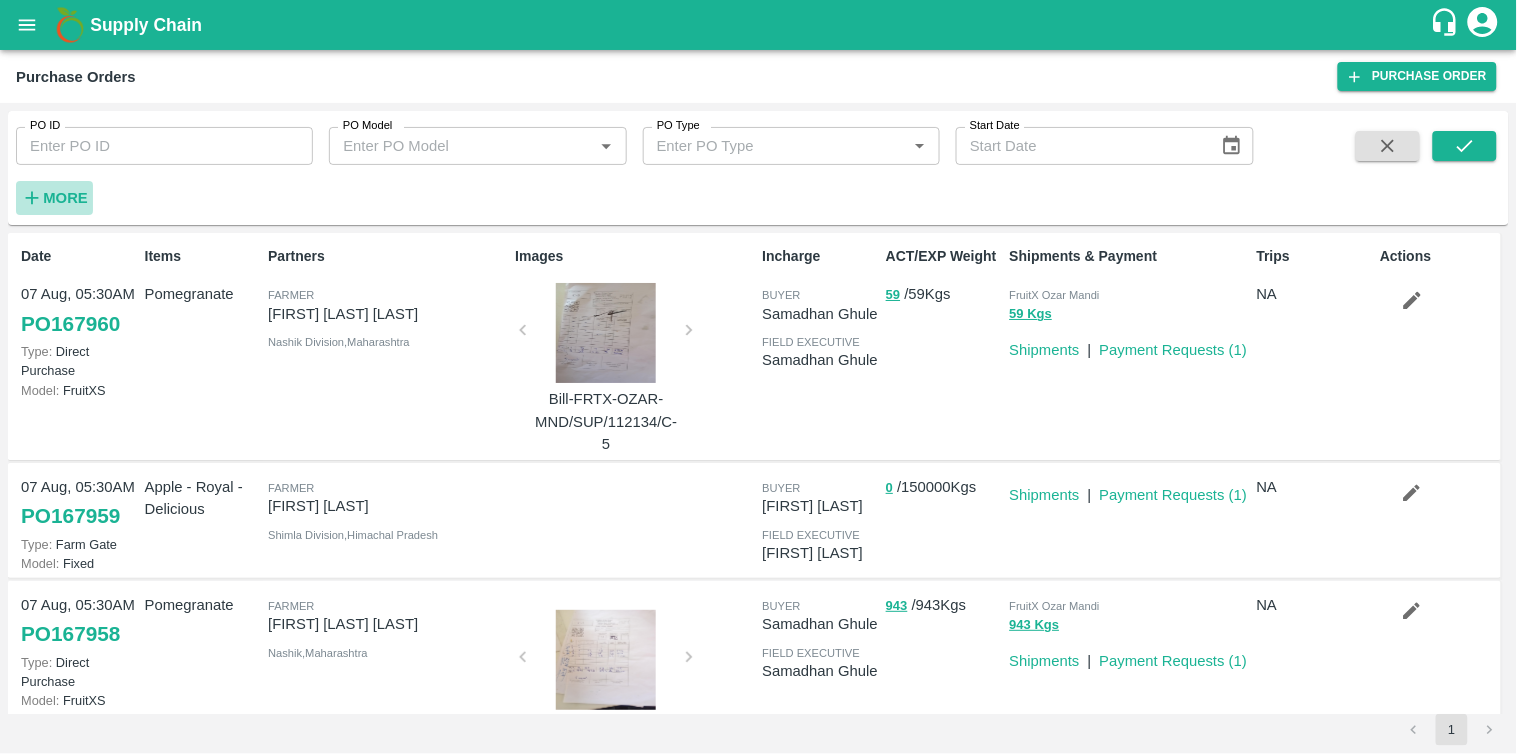 click on "More" at bounding box center (65, 198) 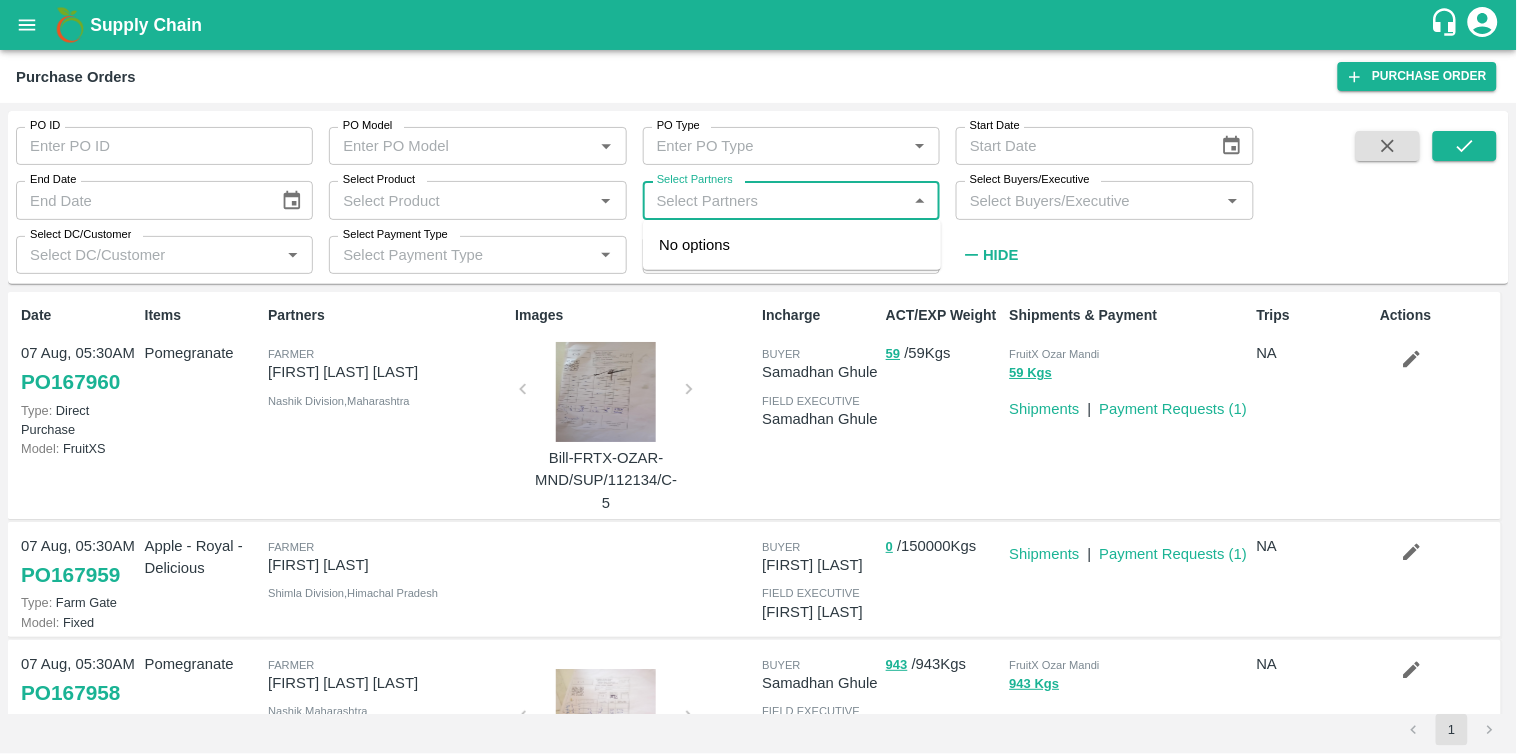 click on "Select Partners" at bounding box center [775, 200] 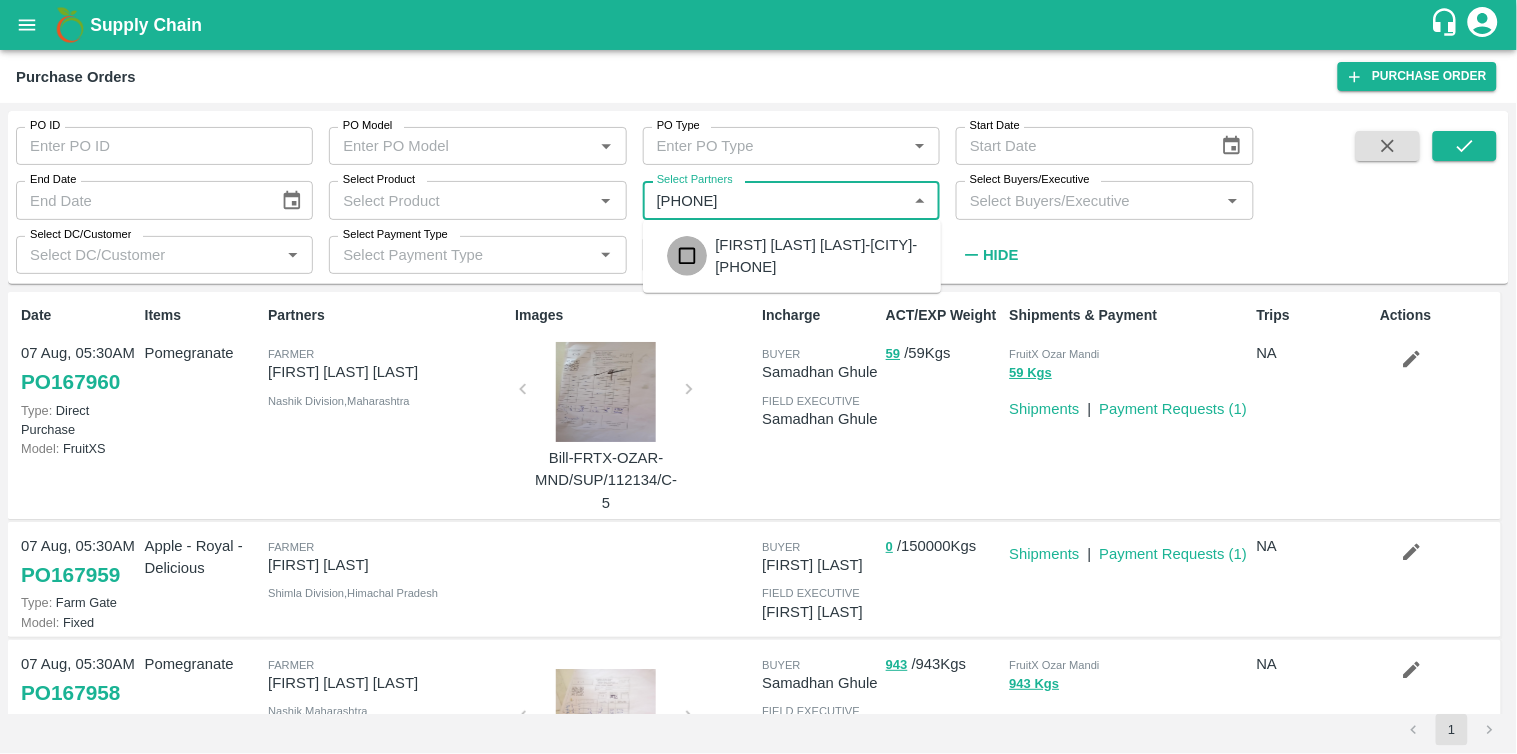 click at bounding box center (687, 256) 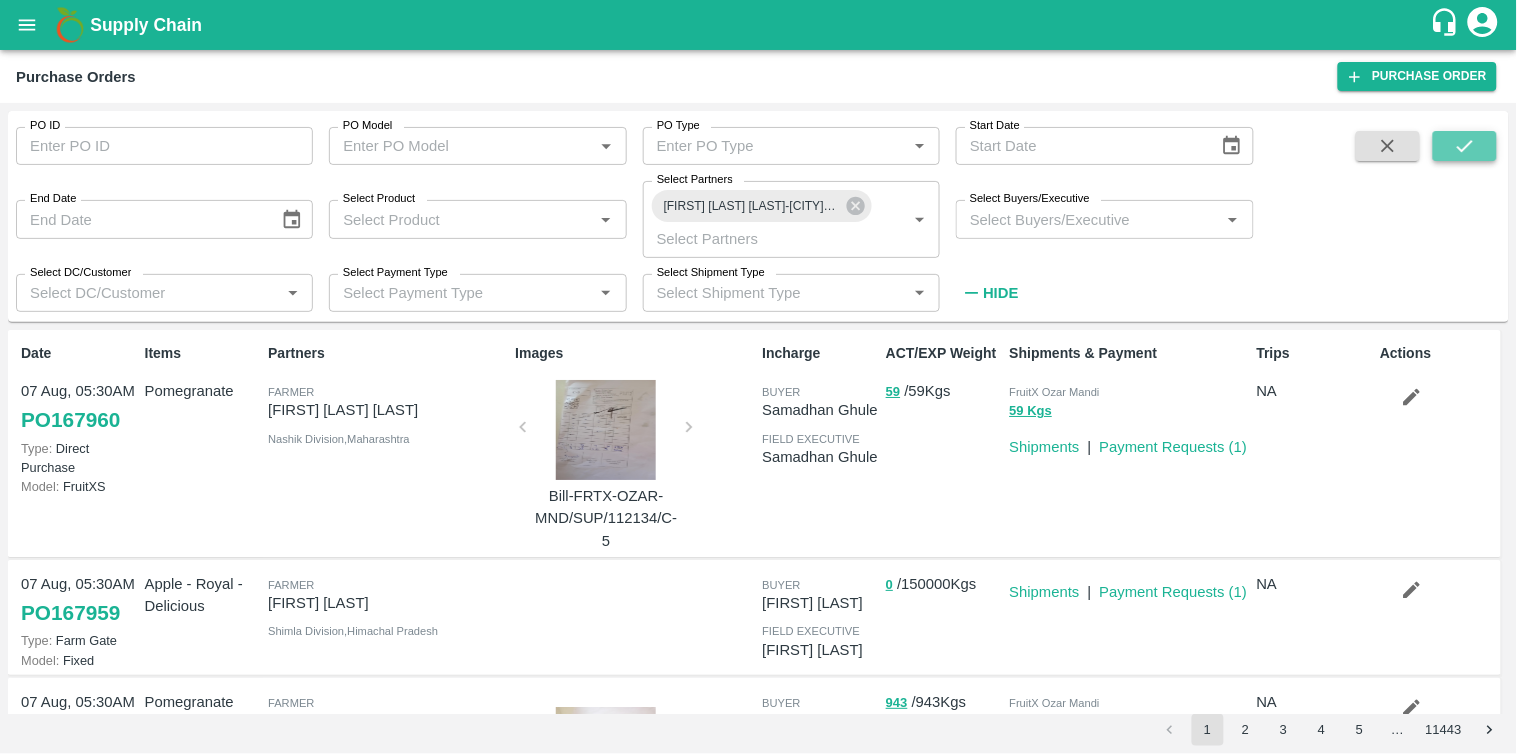 click 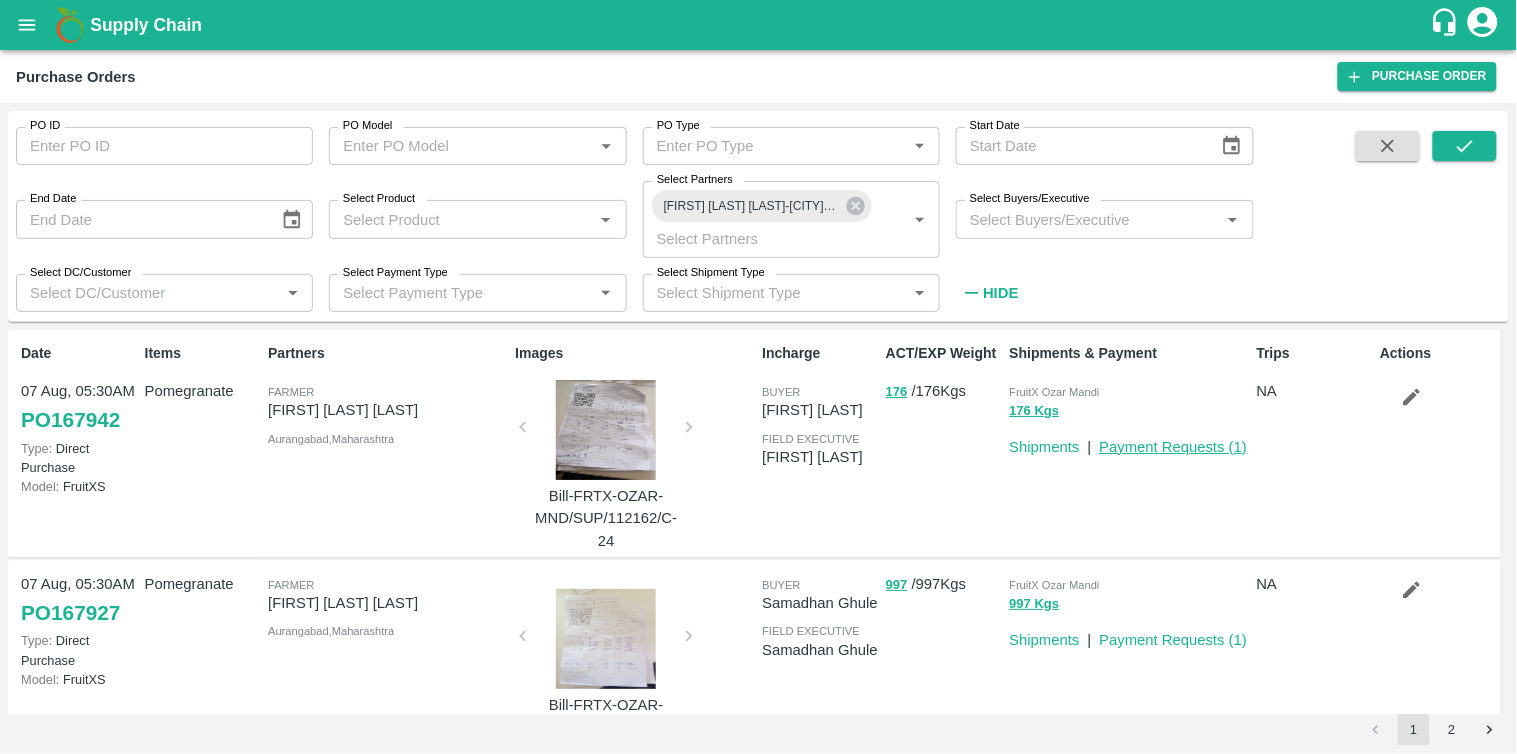 click on "Payment Requests ( 1 )" at bounding box center [1174, 447] 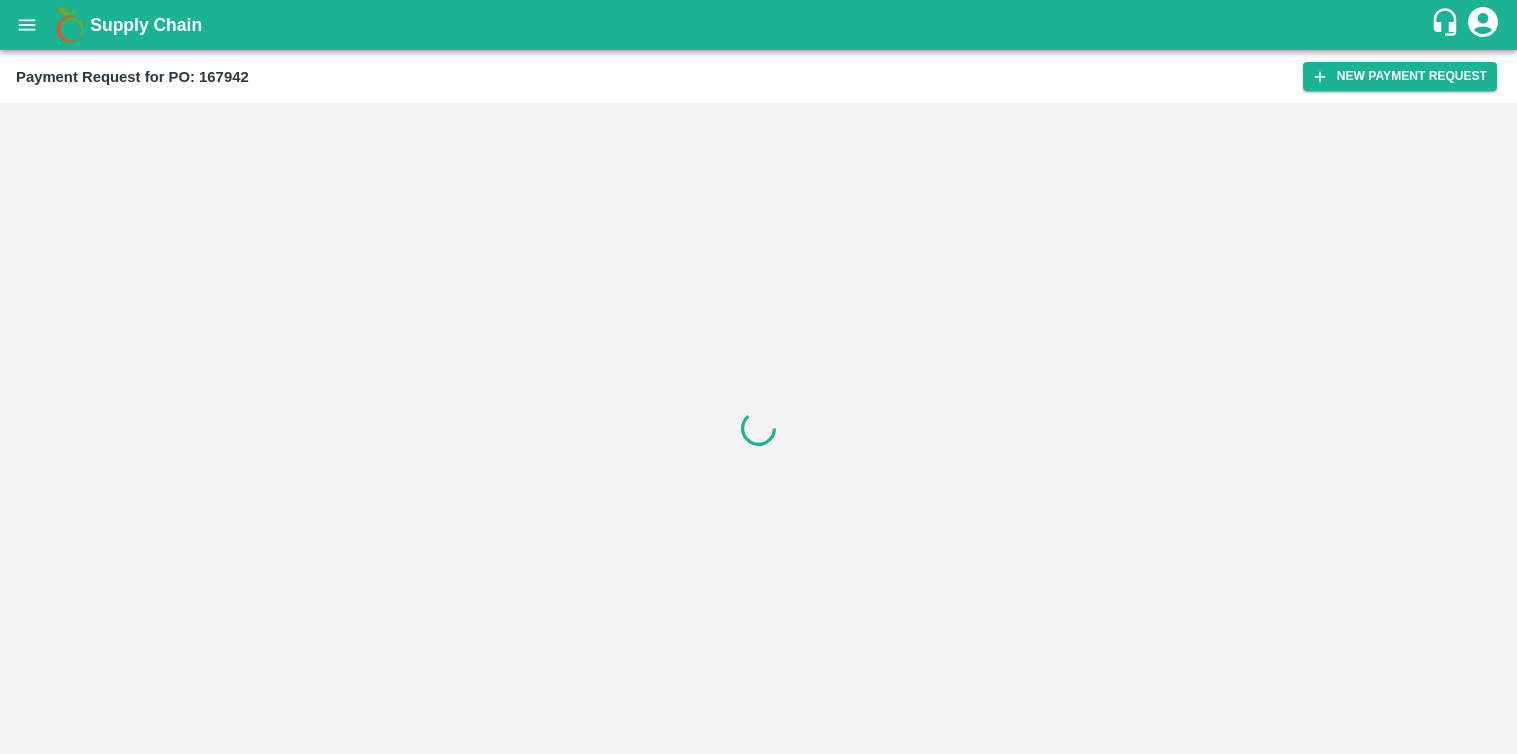 scroll, scrollTop: 0, scrollLeft: 0, axis: both 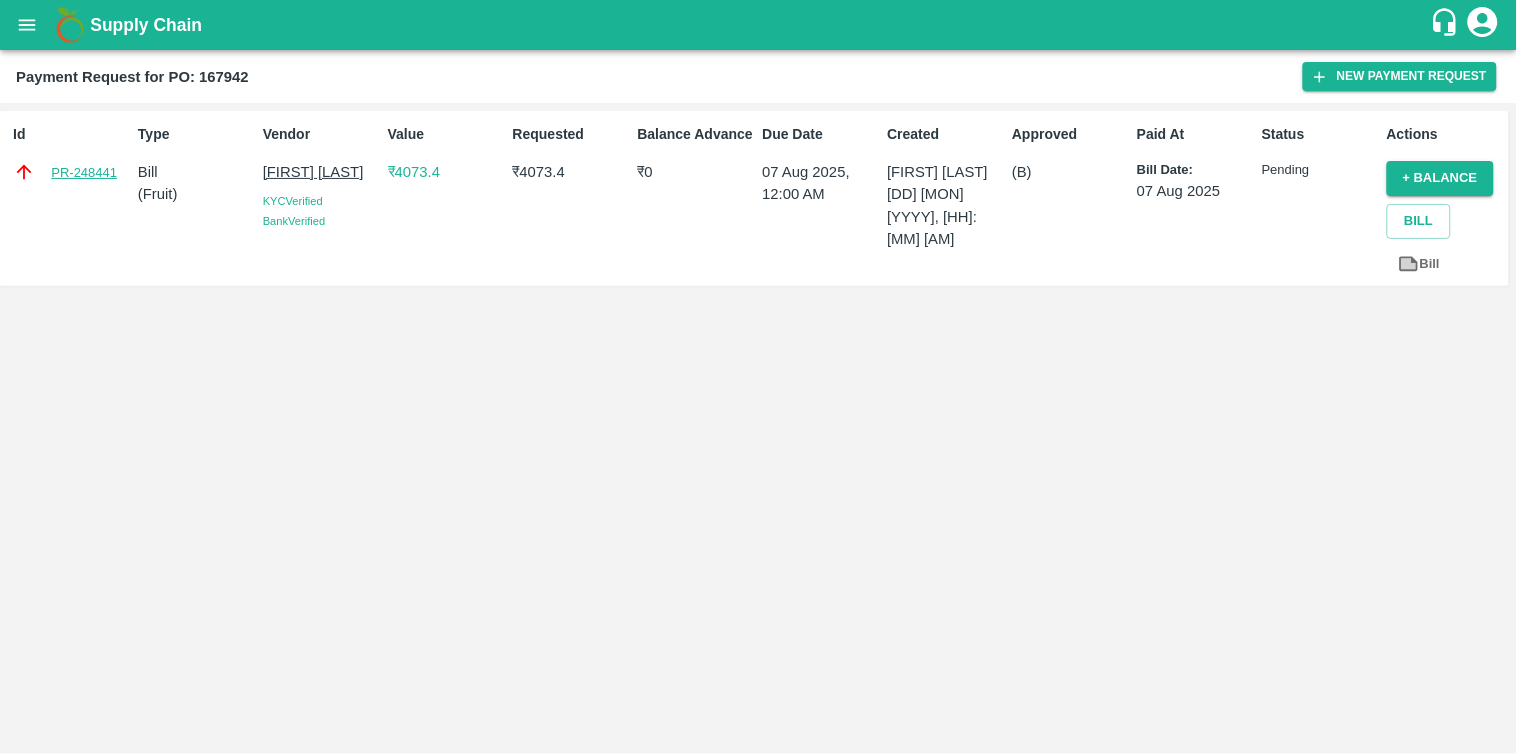 click on "PR-248441" at bounding box center (84, 173) 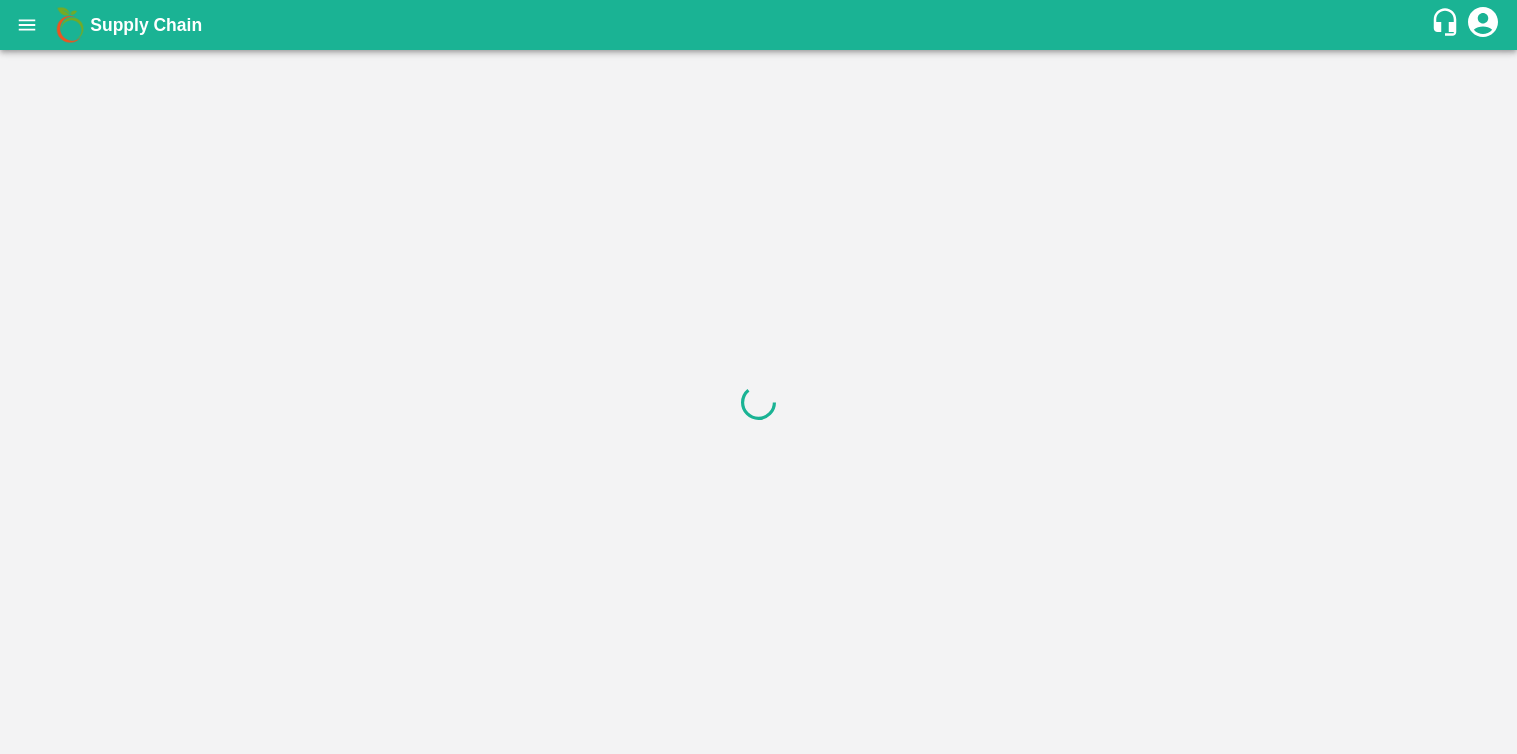 scroll, scrollTop: 0, scrollLeft: 0, axis: both 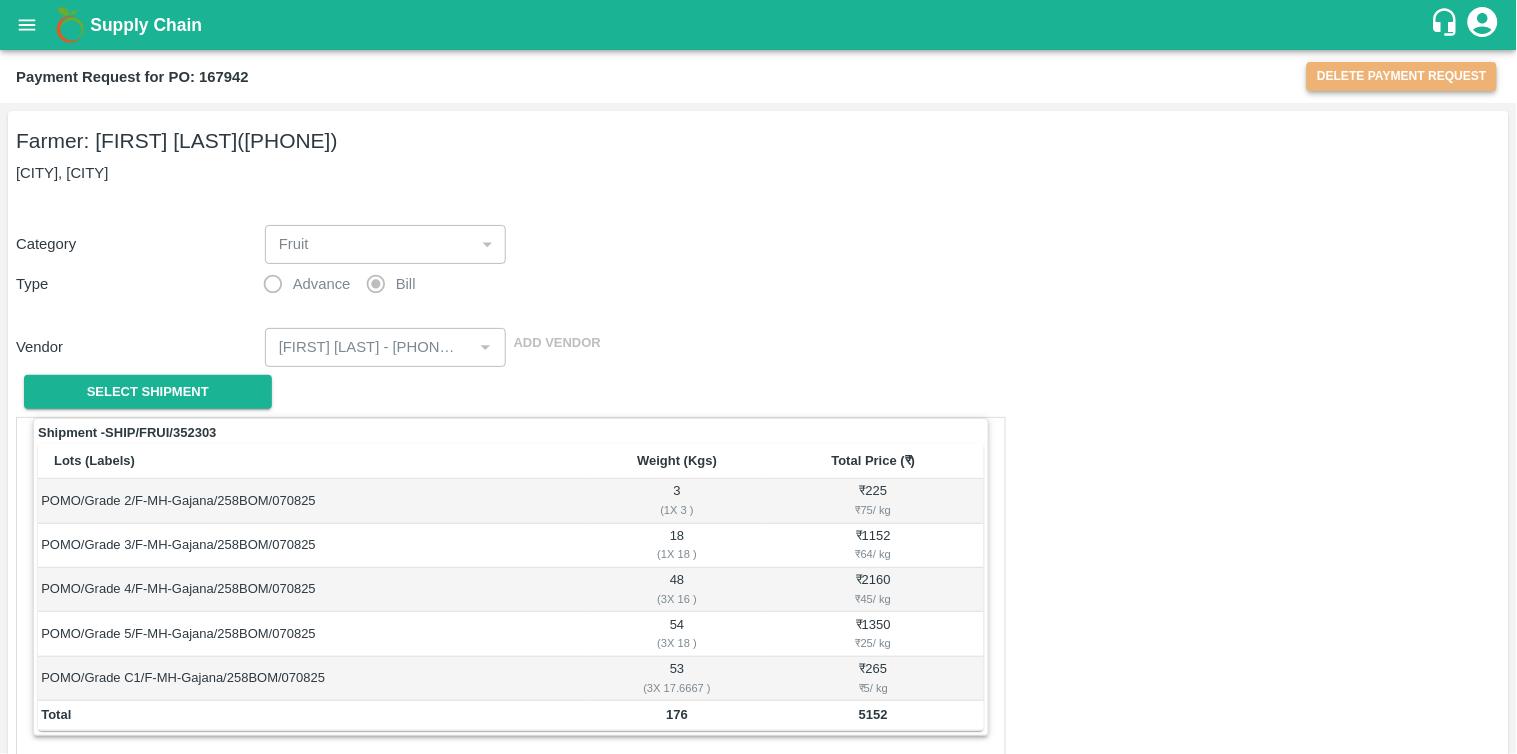 click on "Delete Payment Request" at bounding box center [1402, 76] 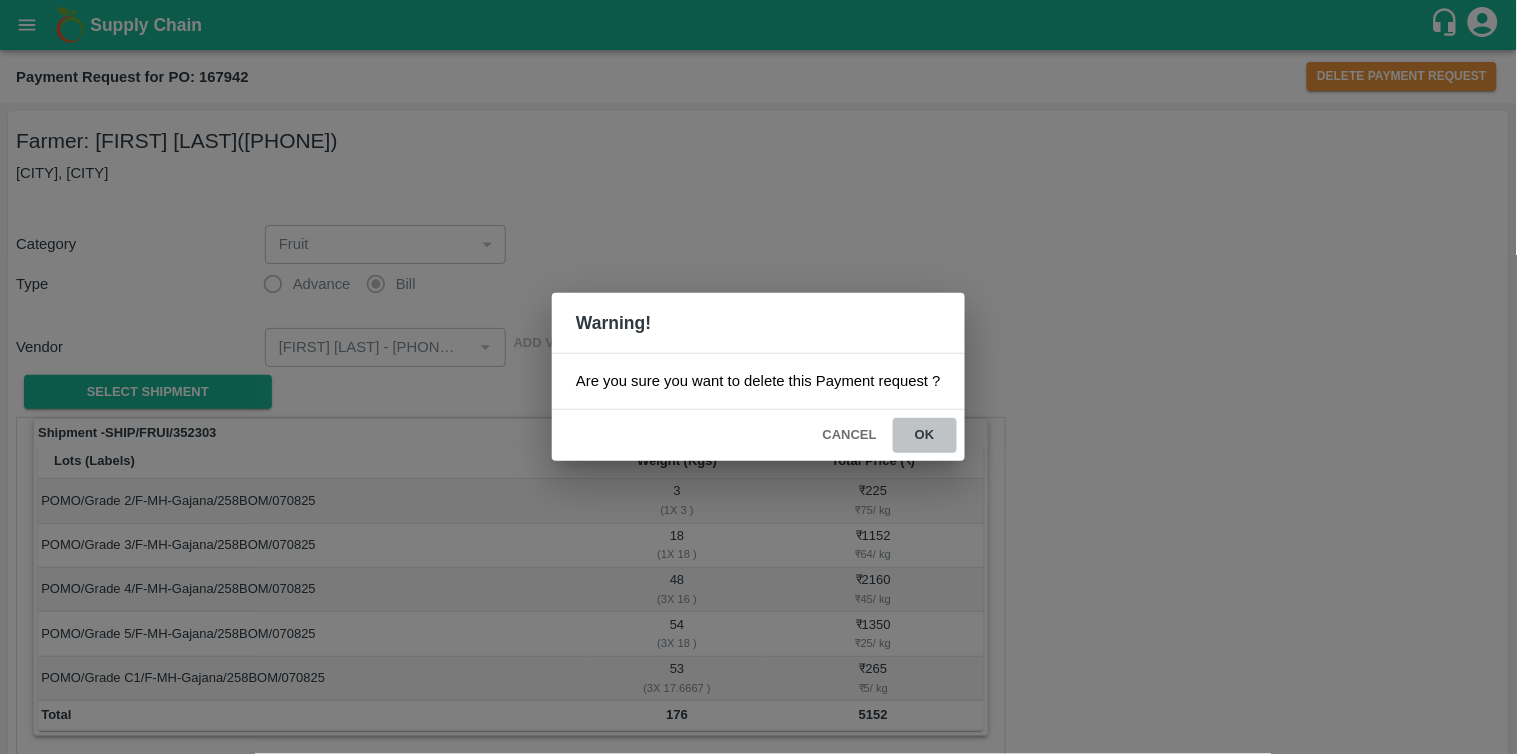 click on "ok" at bounding box center [925, 435] 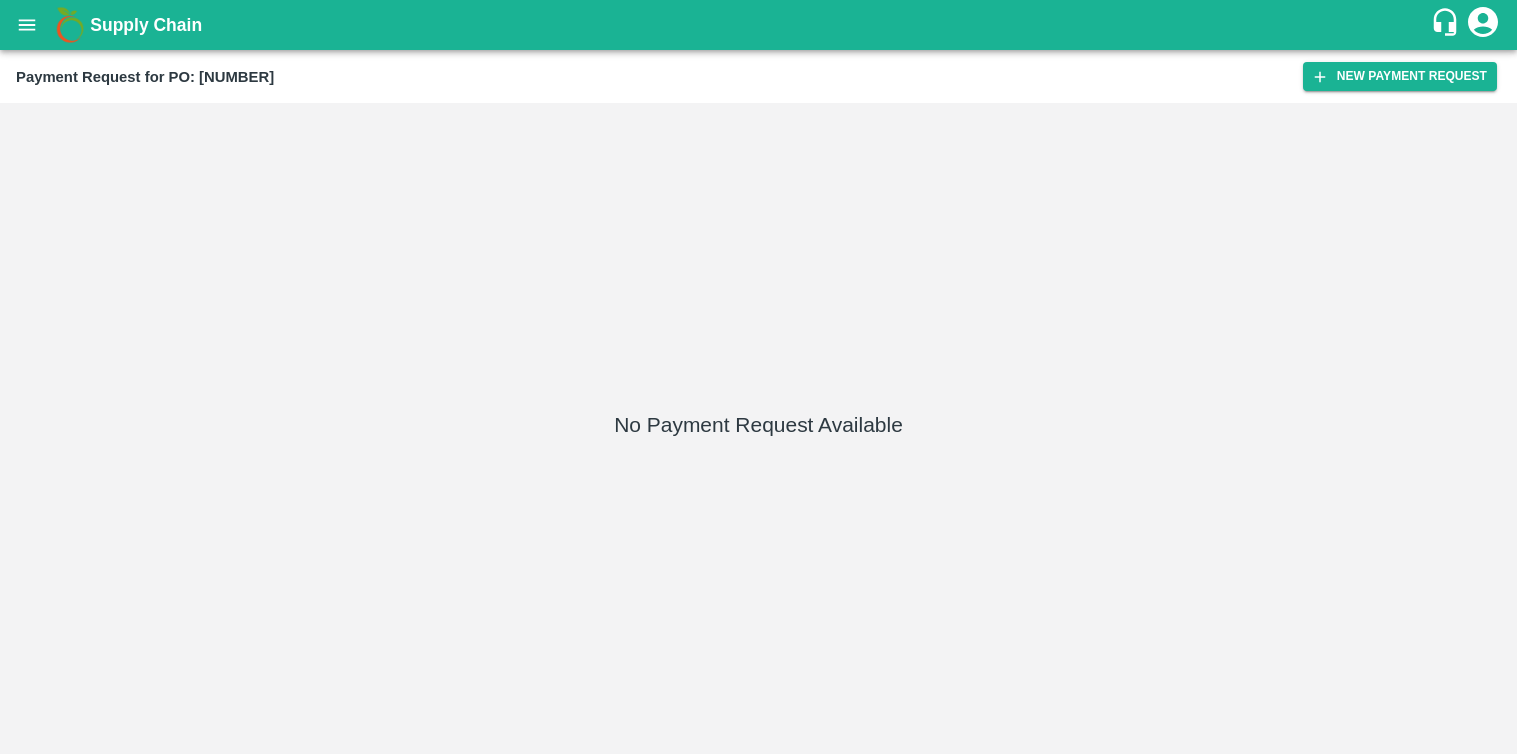 scroll, scrollTop: 0, scrollLeft: 0, axis: both 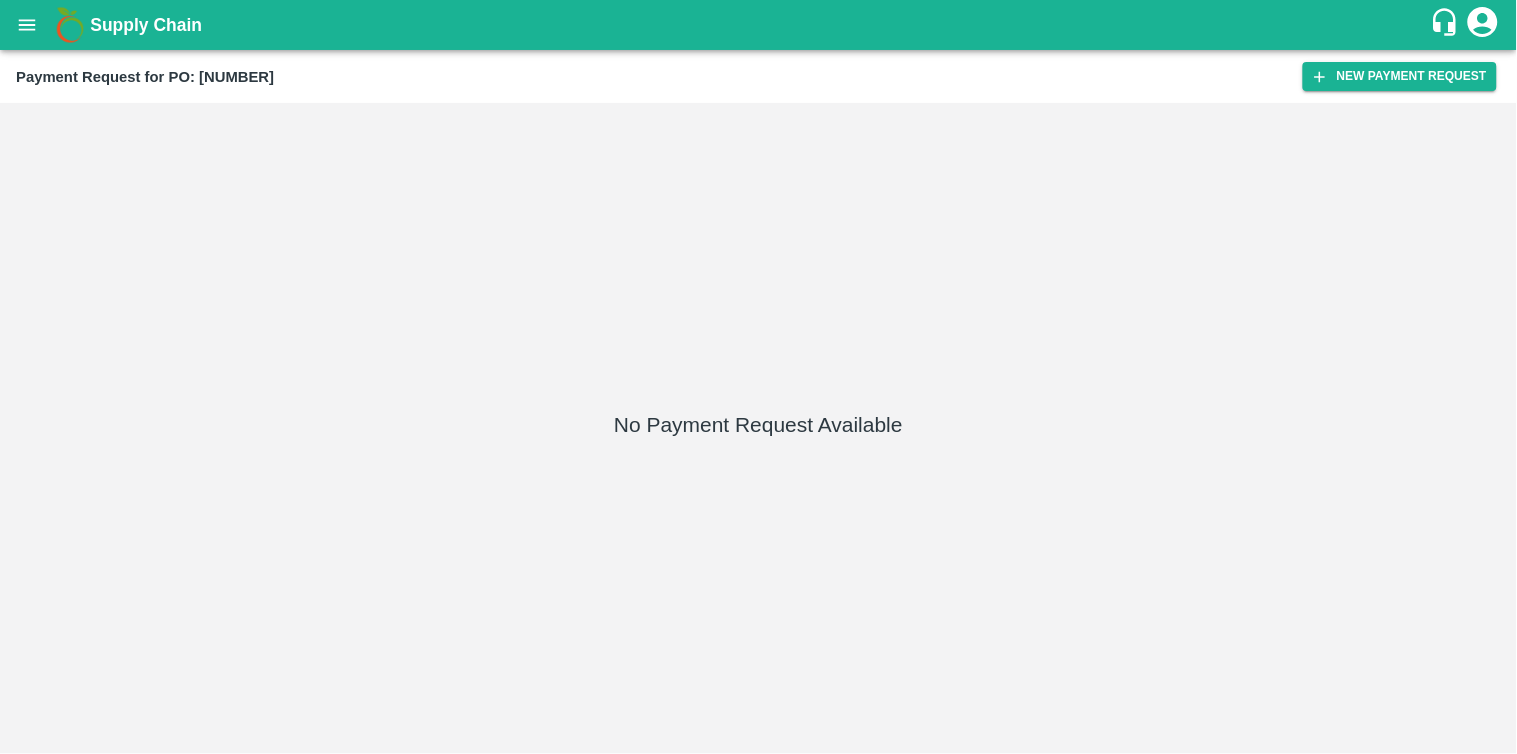 drag, startPoint x: 26, startPoint y: 20, endPoint x: 40, endPoint y: 38, distance: 22.803509 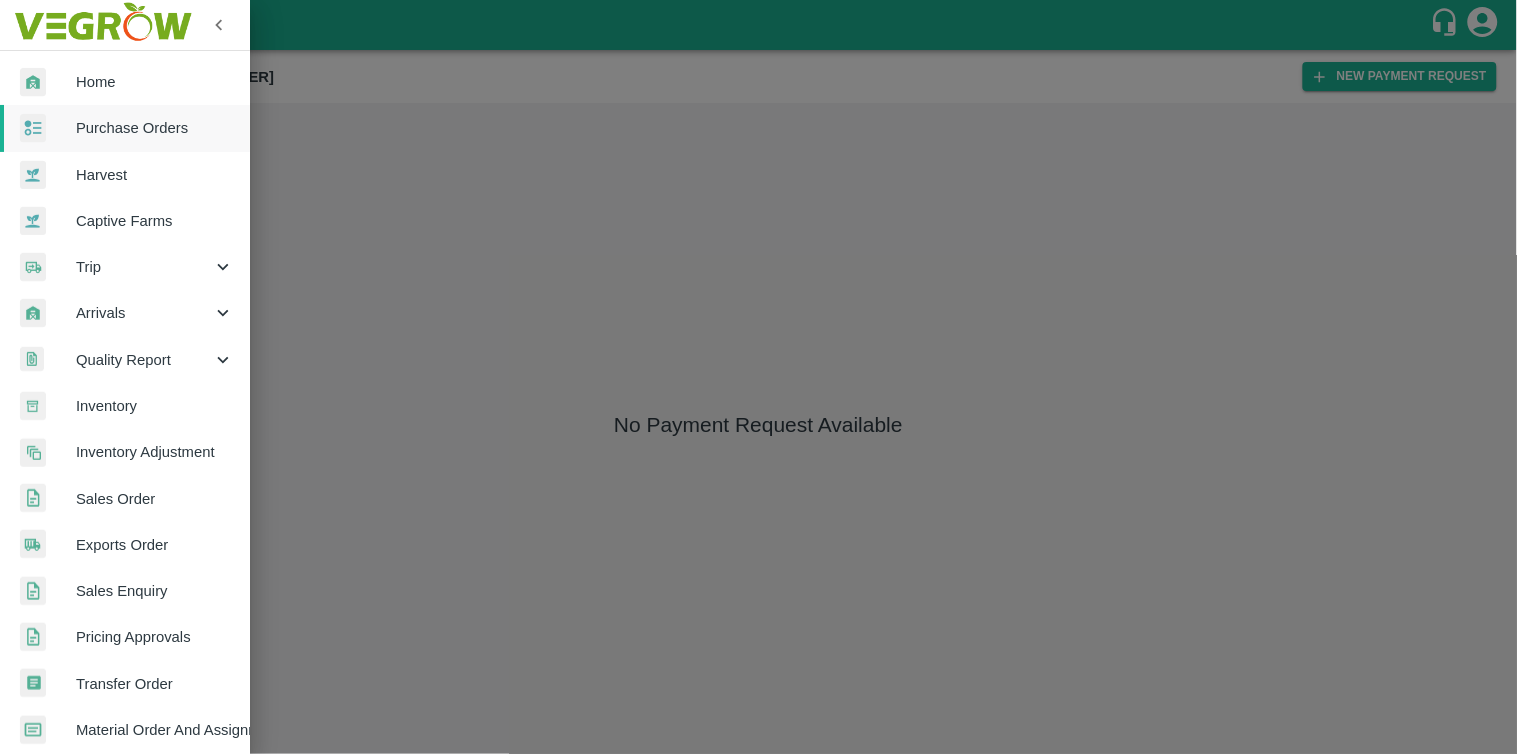 click at bounding box center (102, 25) 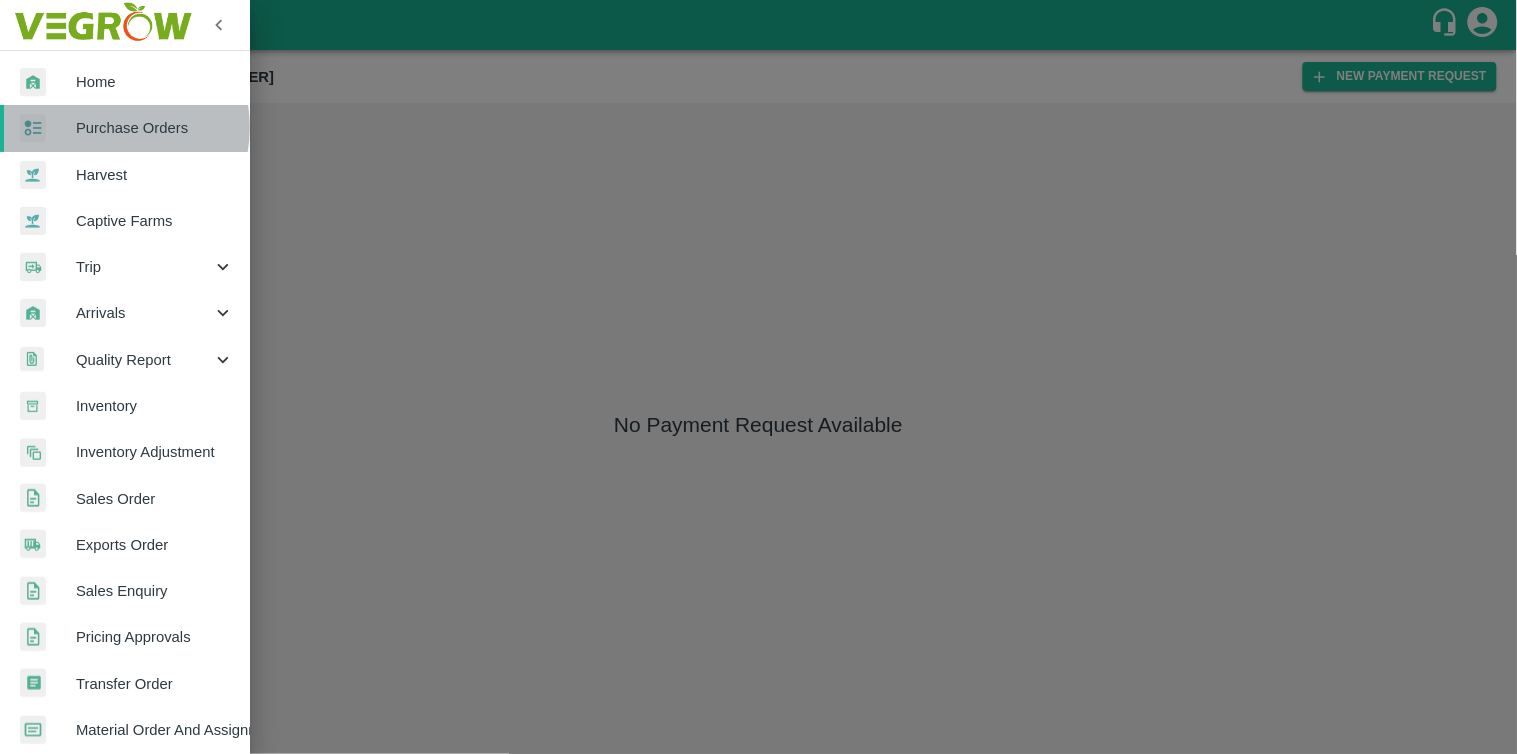 click on "Purchase Orders" at bounding box center (155, 128) 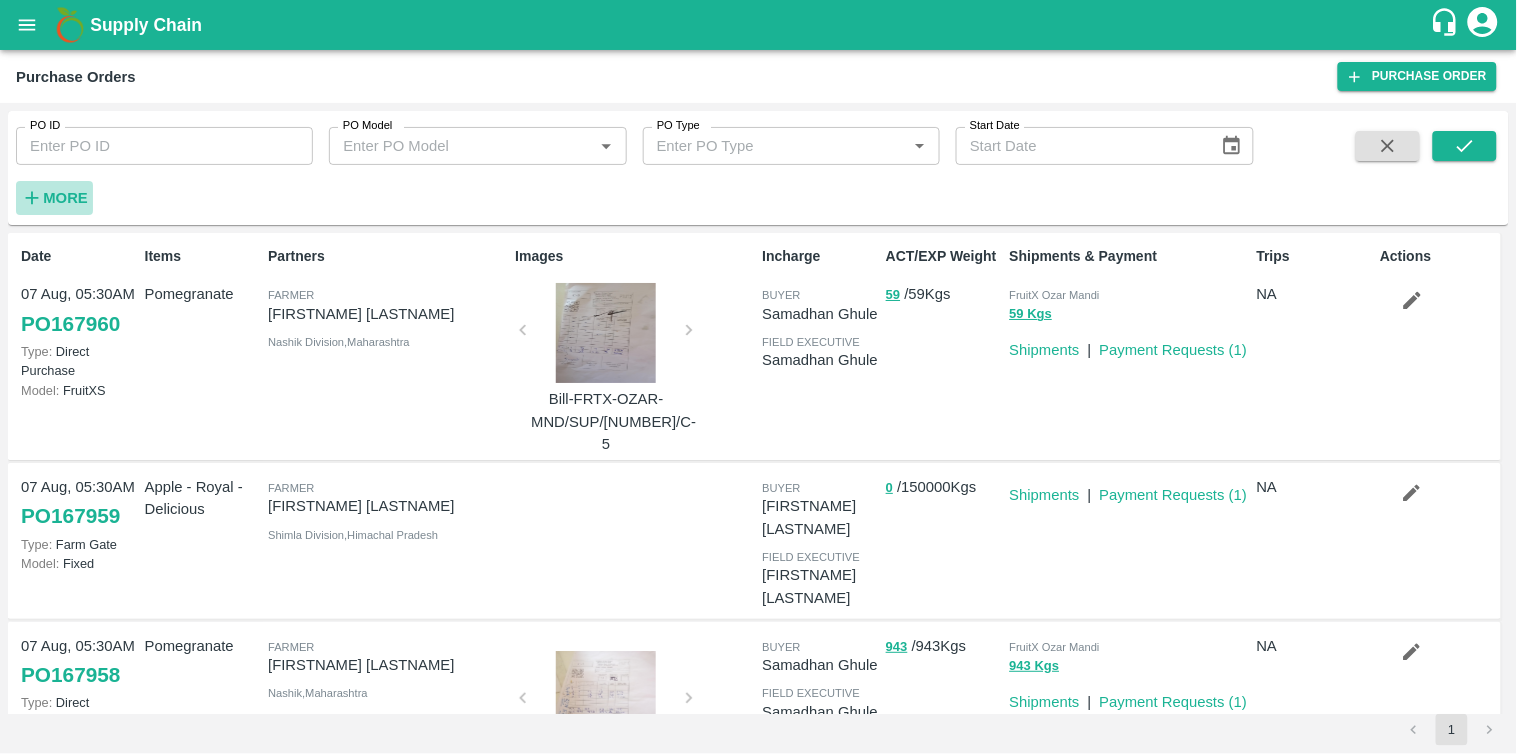 click on "More" at bounding box center (65, 198) 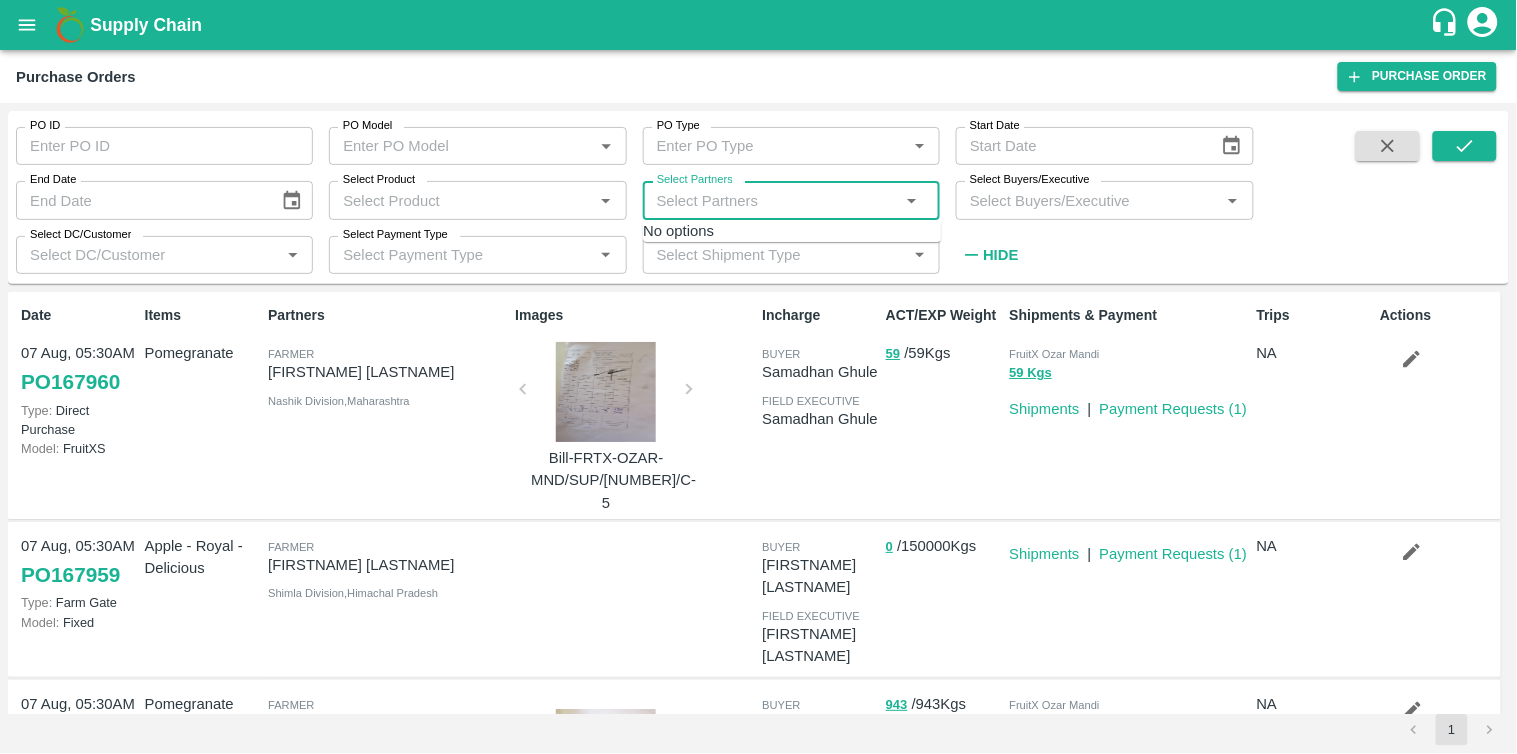 click on "Select Partners" at bounding box center (775, 200) 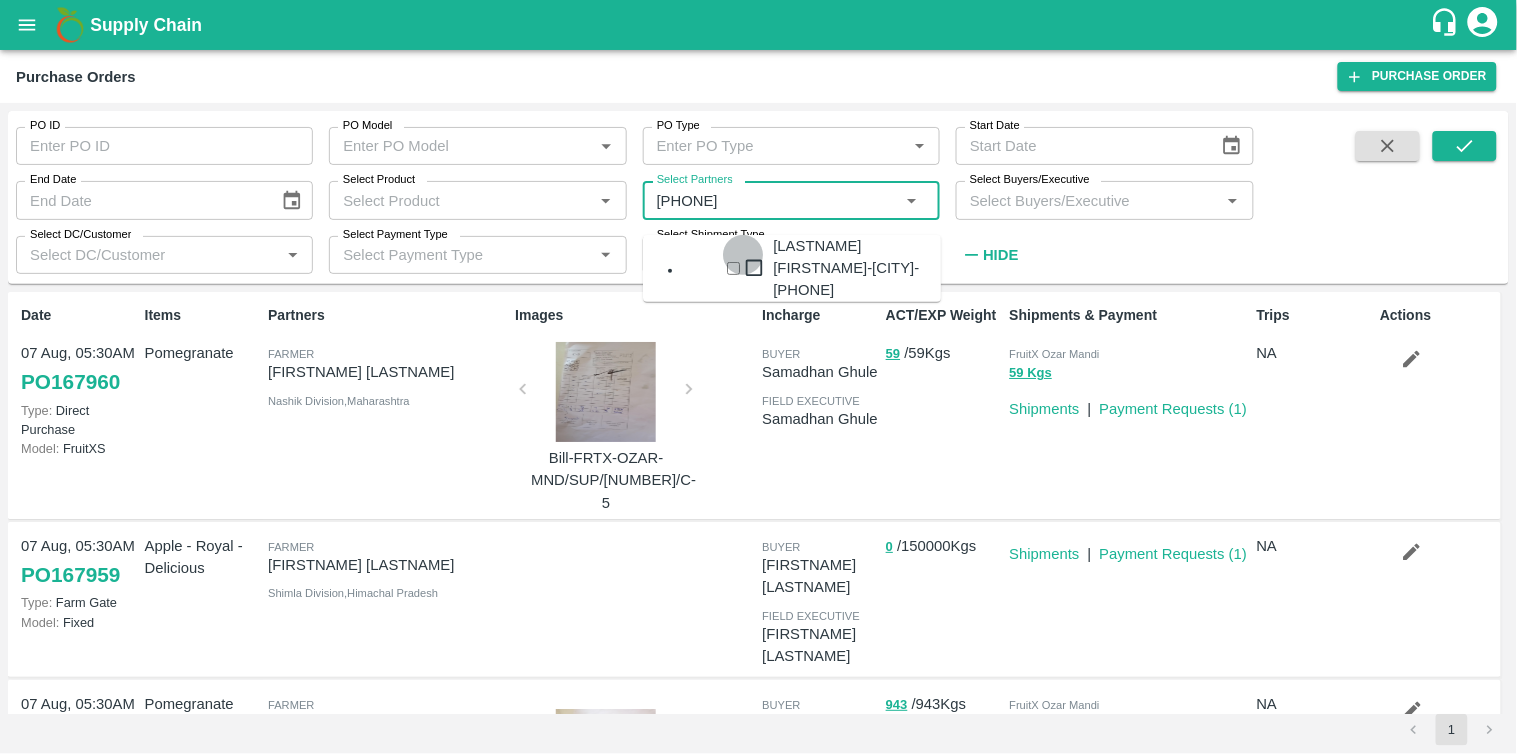 click at bounding box center (733, 268) 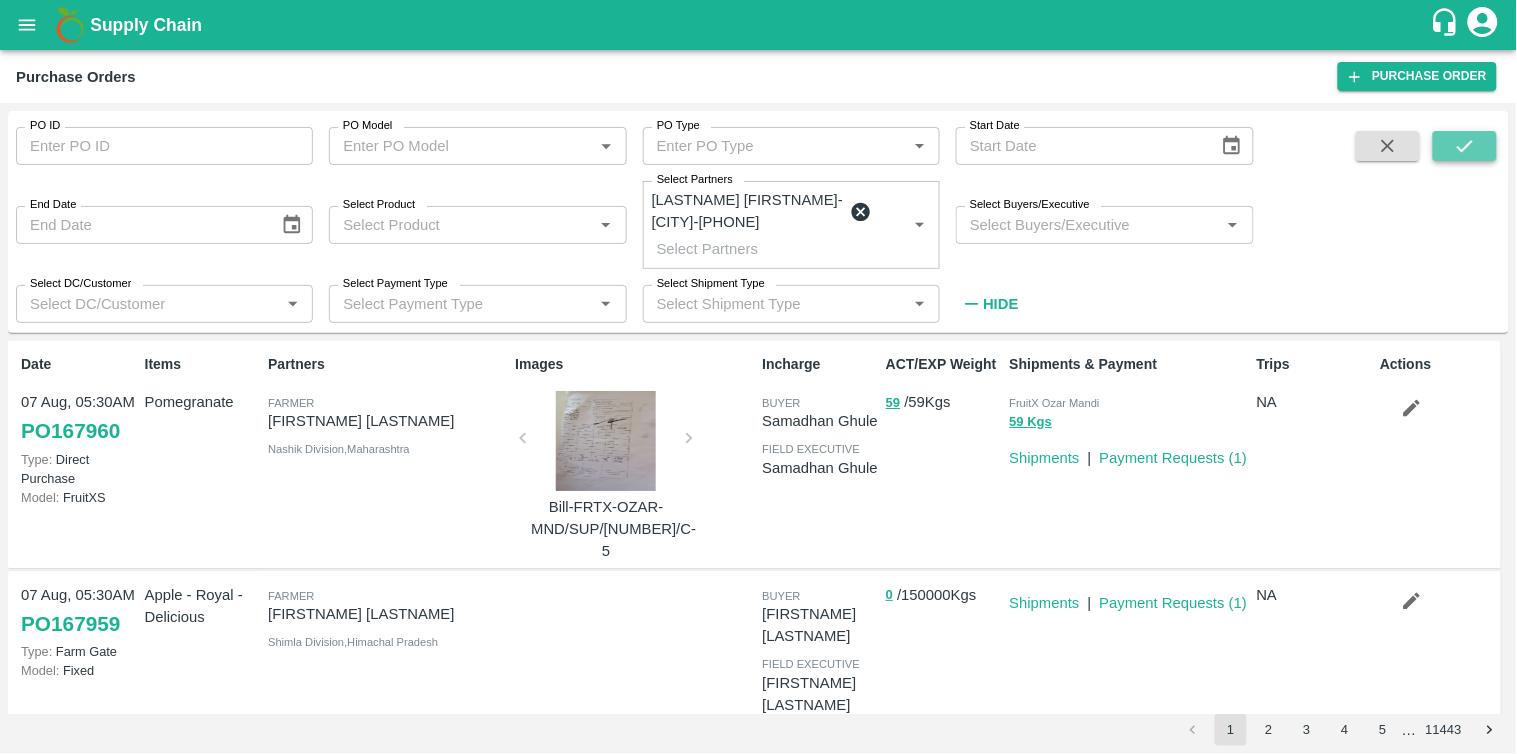 click 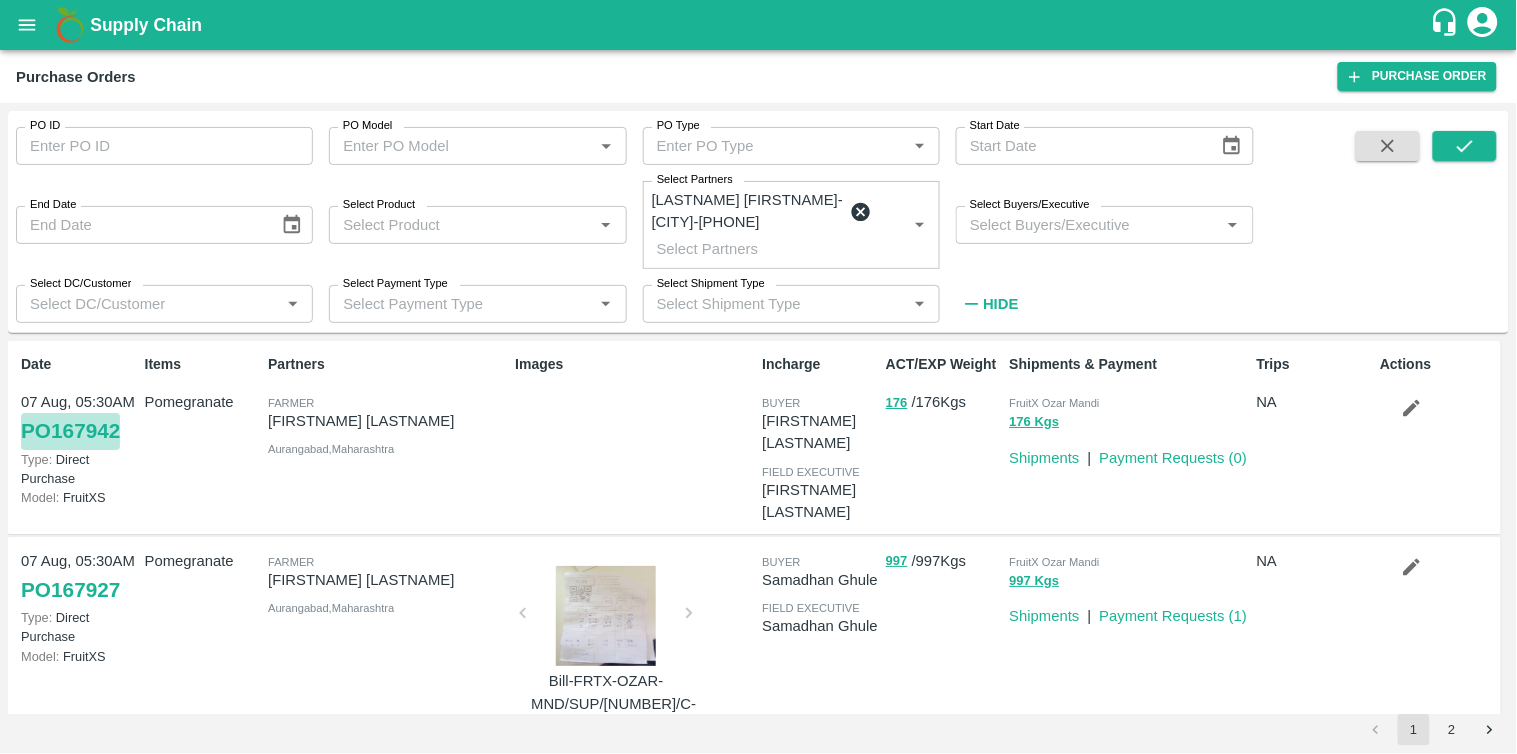 click on "PO  167942" at bounding box center (70, 431) 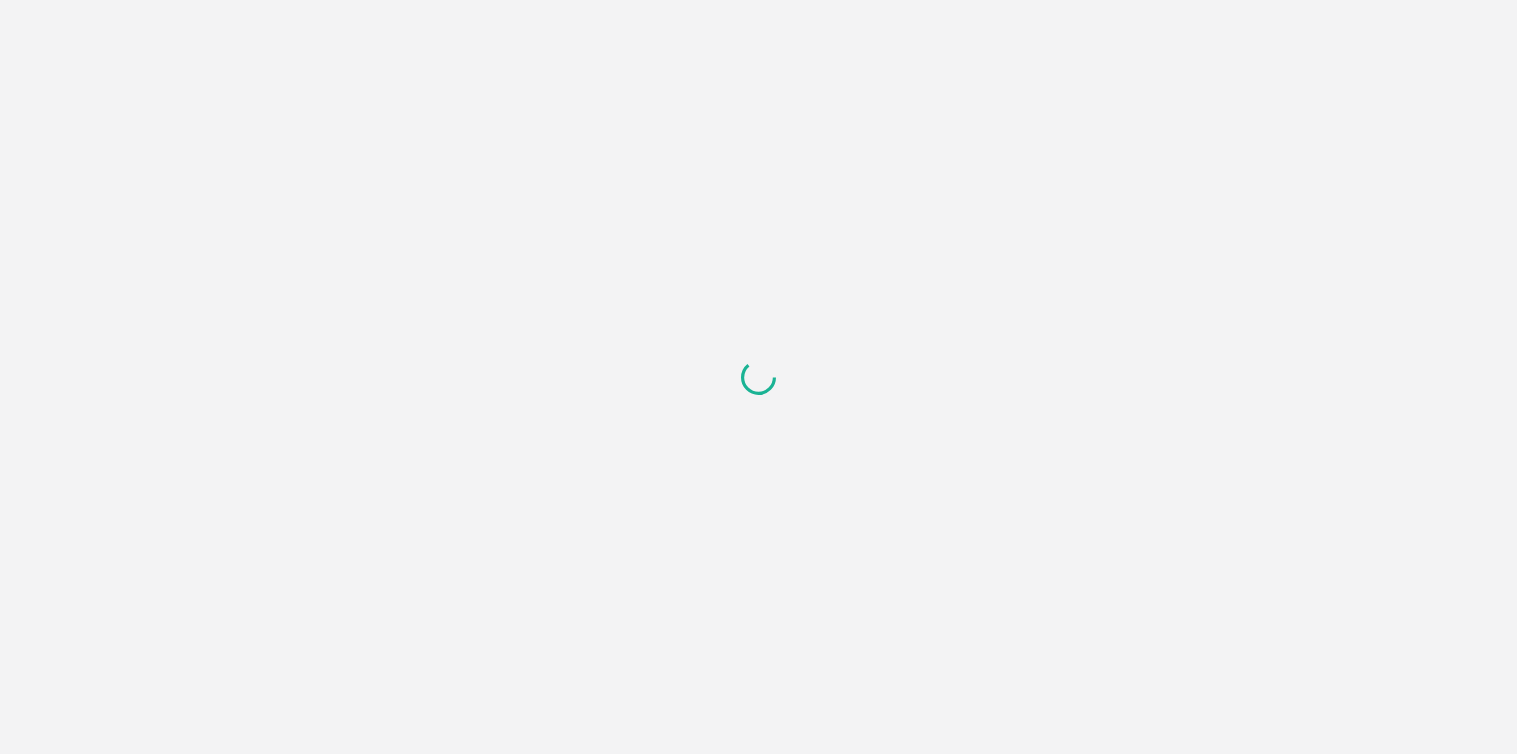 scroll, scrollTop: 0, scrollLeft: 0, axis: both 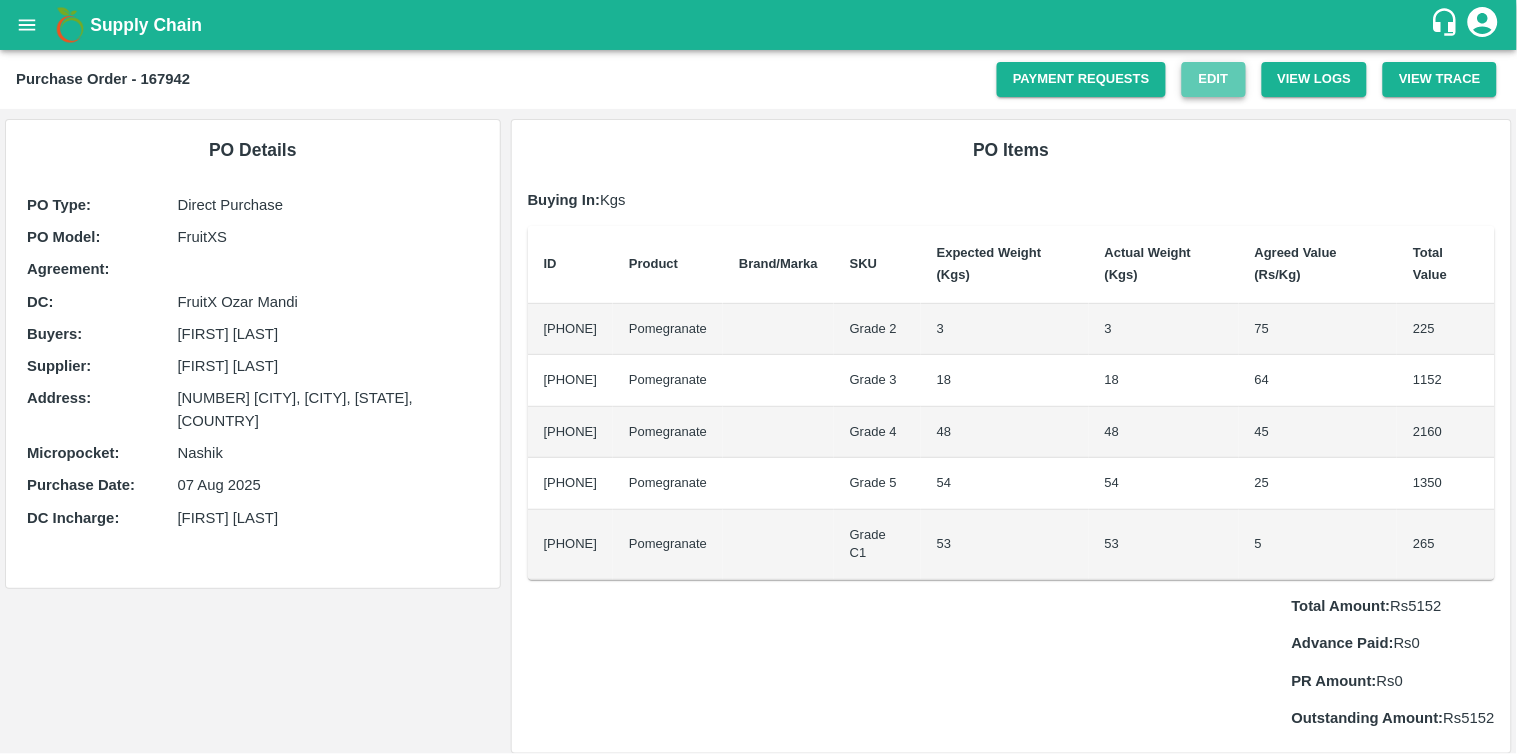 click on "Edit" at bounding box center (1214, 79) 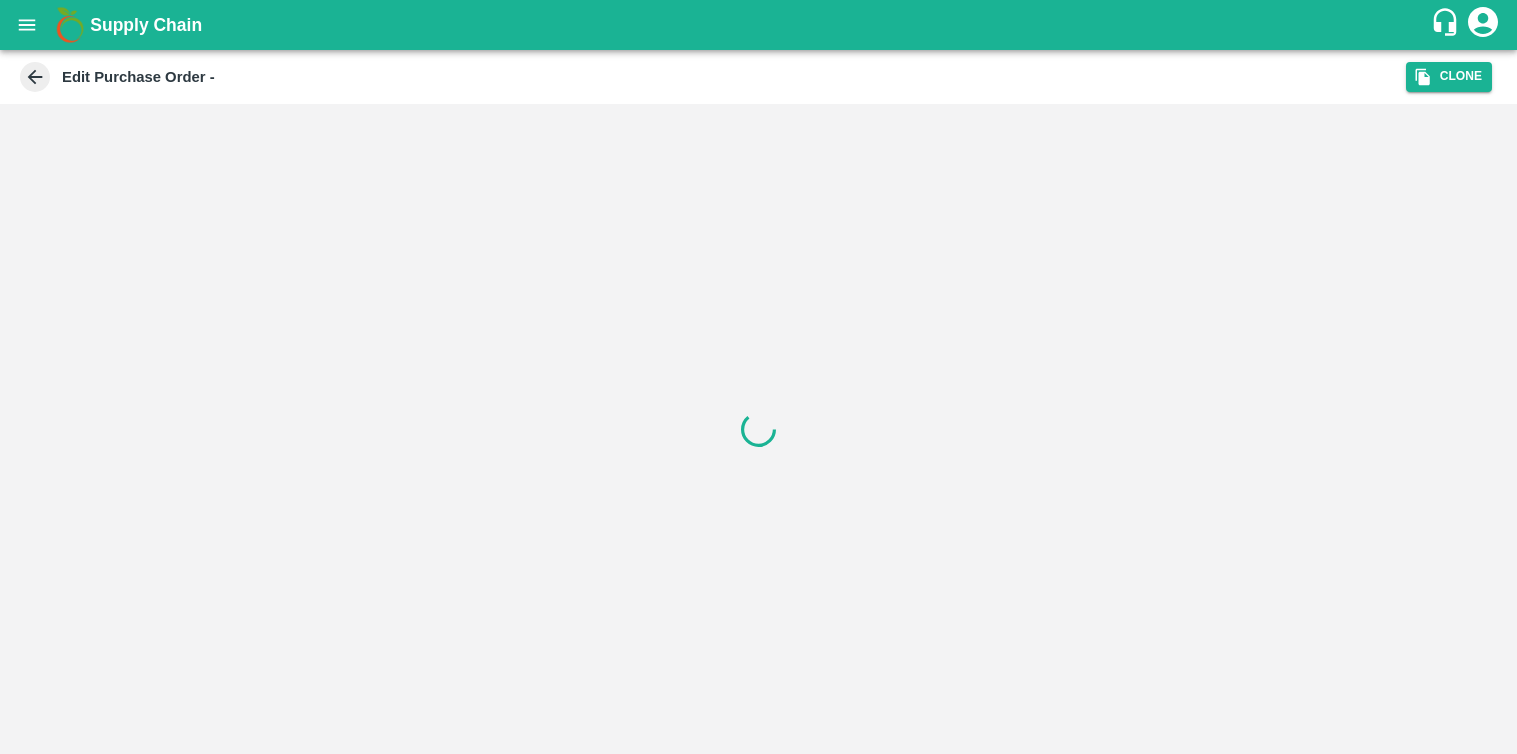 scroll, scrollTop: 0, scrollLeft: 0, axis: both 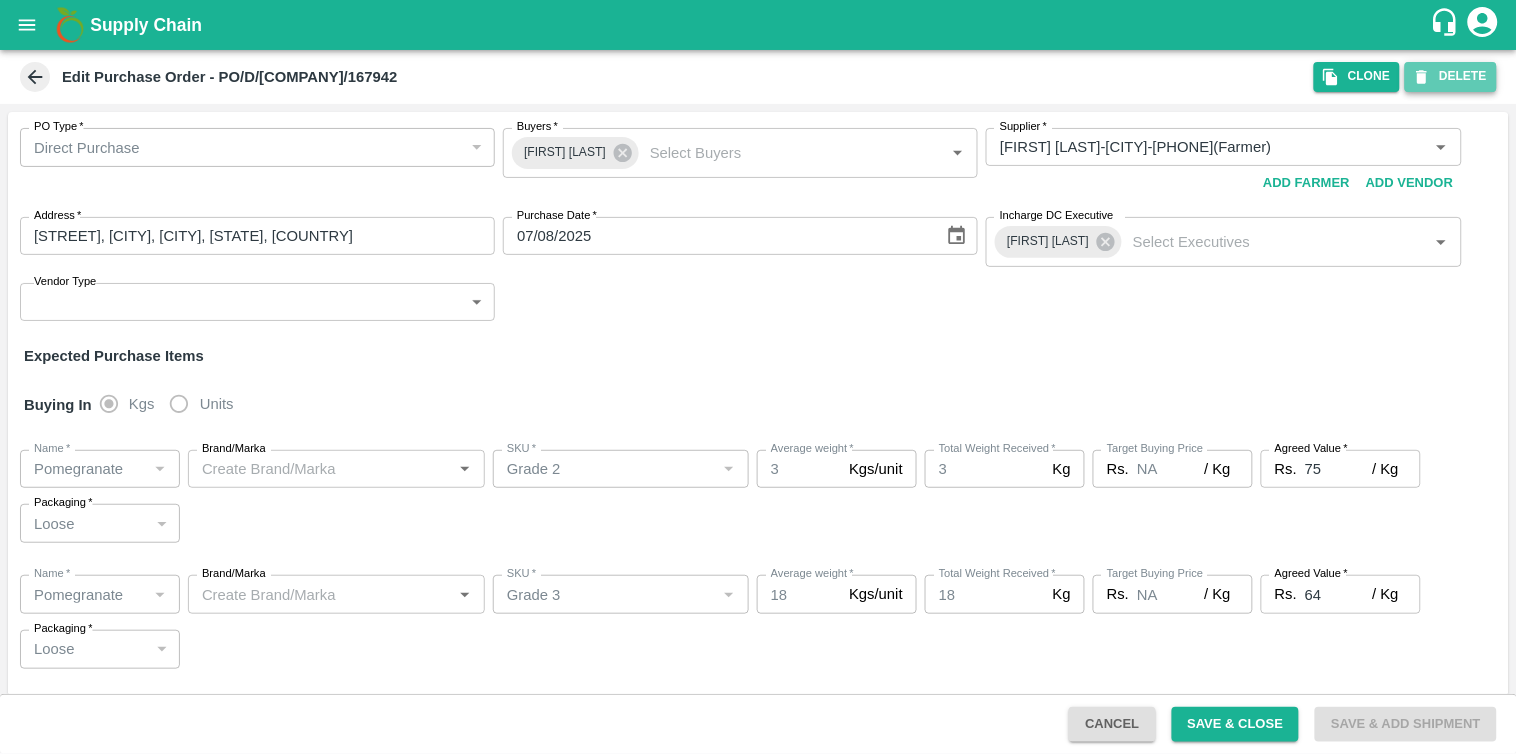 click on "DELETE" at bounding box center (1451, 76) 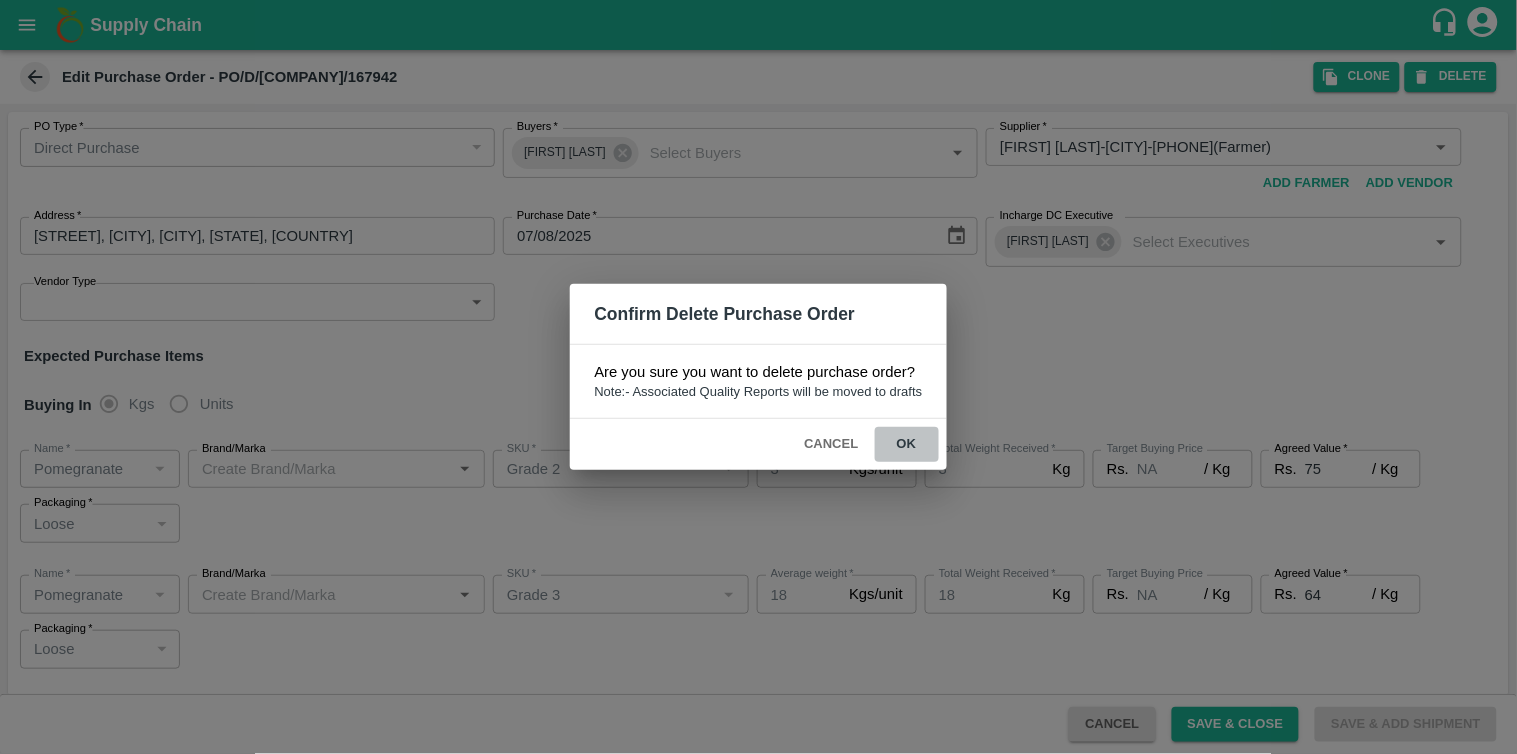 click on "ok" at bounding box center (907, 444) 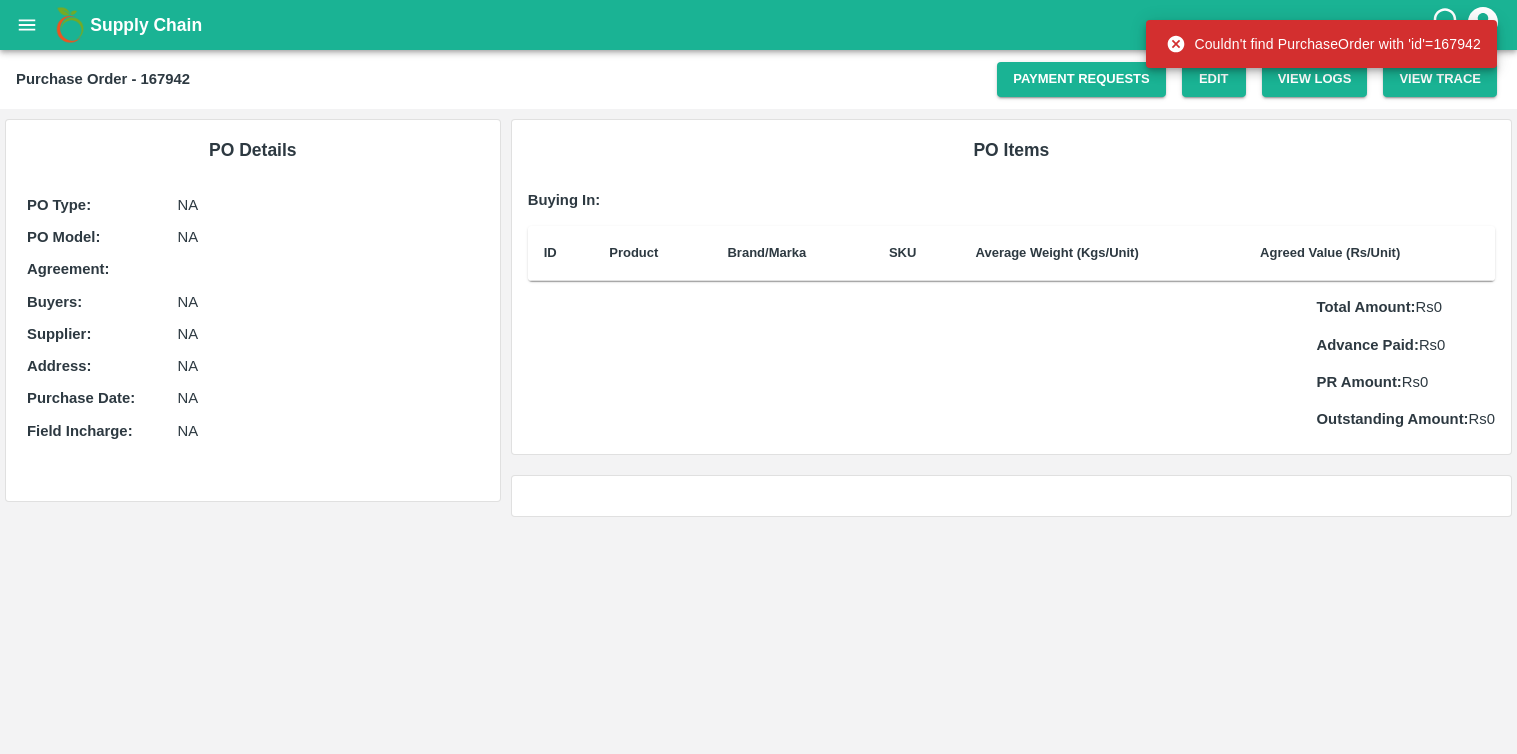scroll, scrollTop: 0, scrollLeft: 0, axis: both 